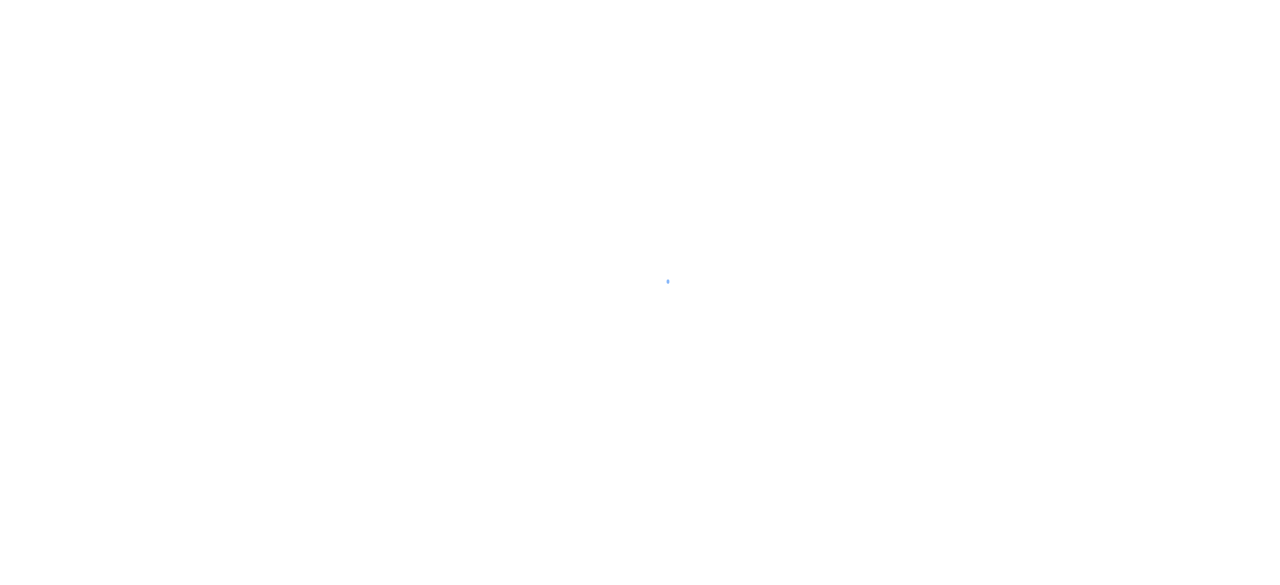 scroll, scrollTop: 0, scrollLeft: 0, axis: both 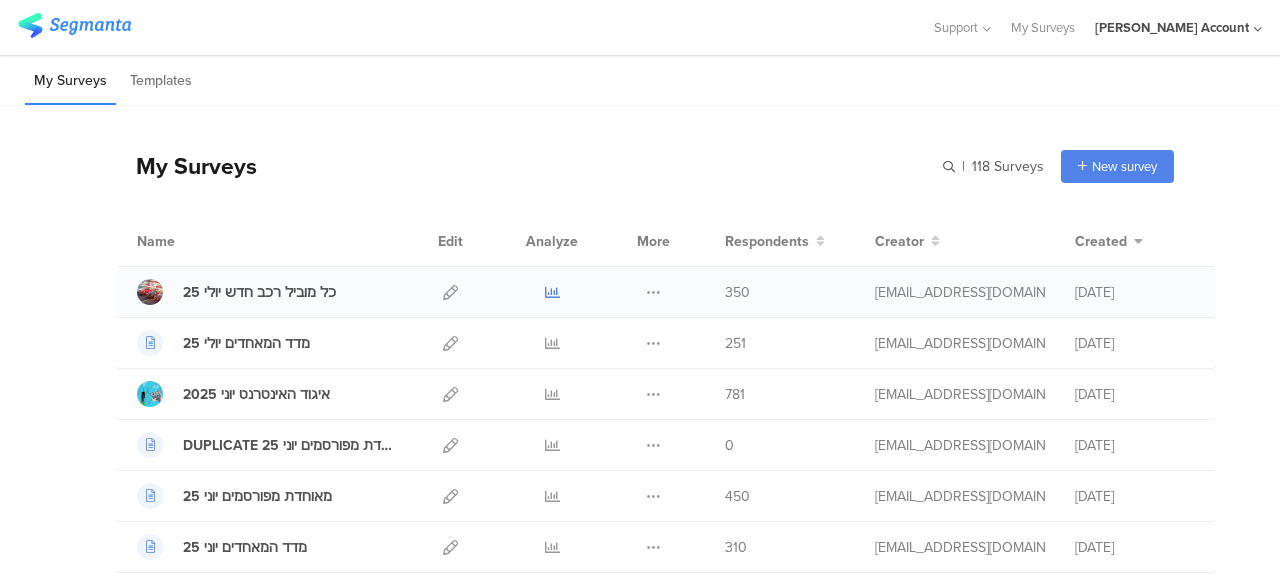 click at bounding box center (552, 292) 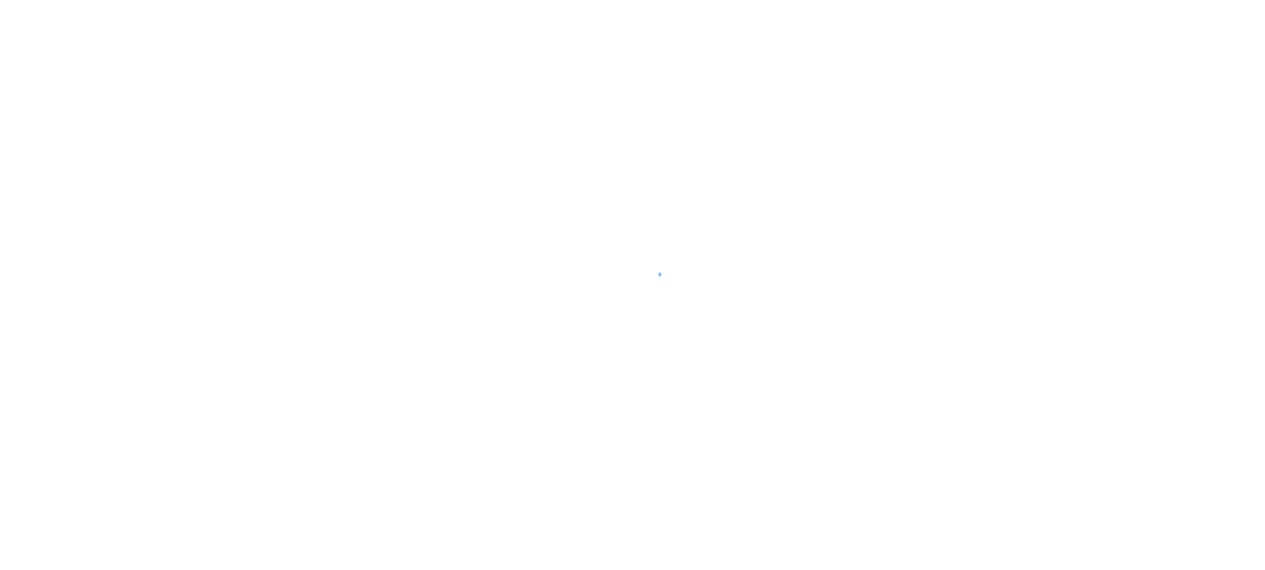 scroll, scrollTop: 0, scrollLeft: 0, axis: both 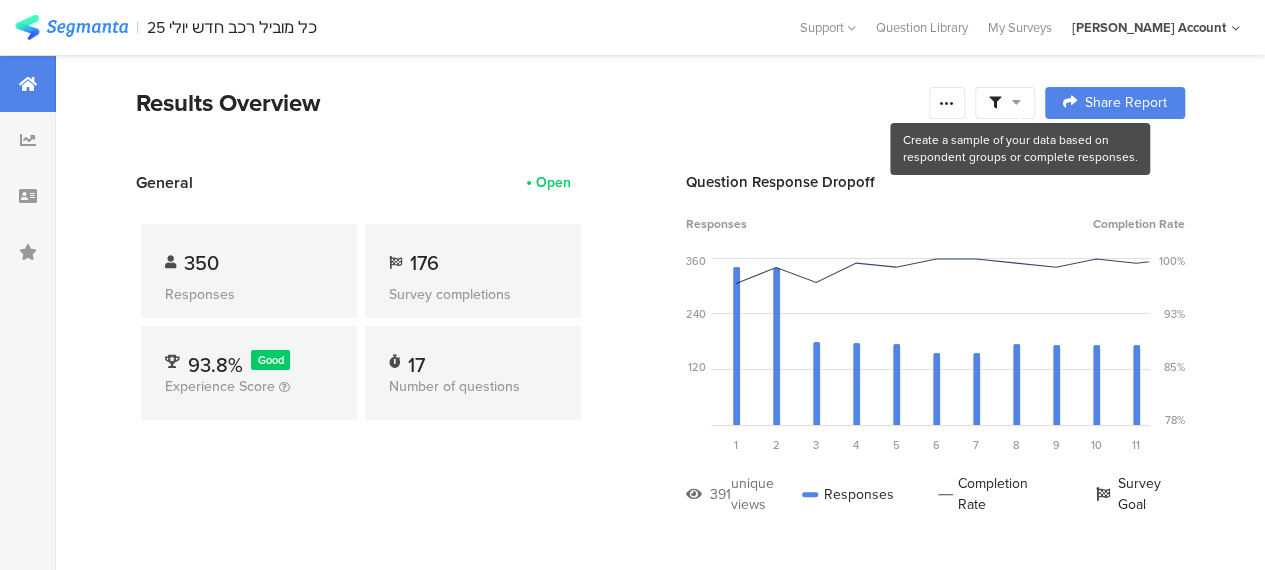 click at bounding box center (1016, 102) 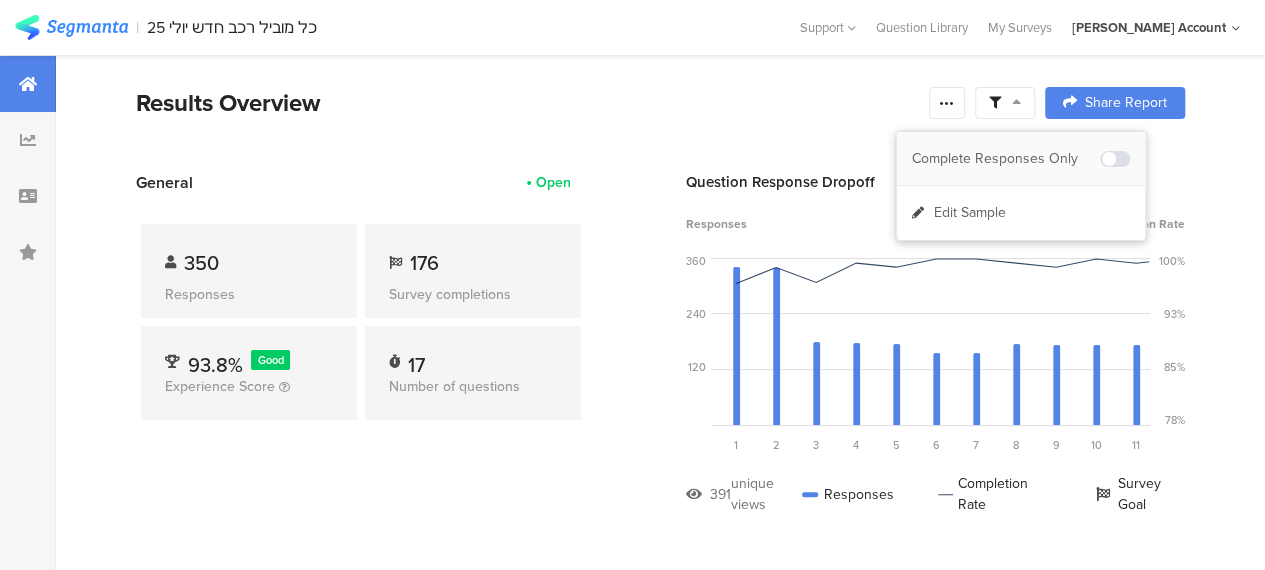 click on "Complete Responses Only" at bounding box center [1006, 159] 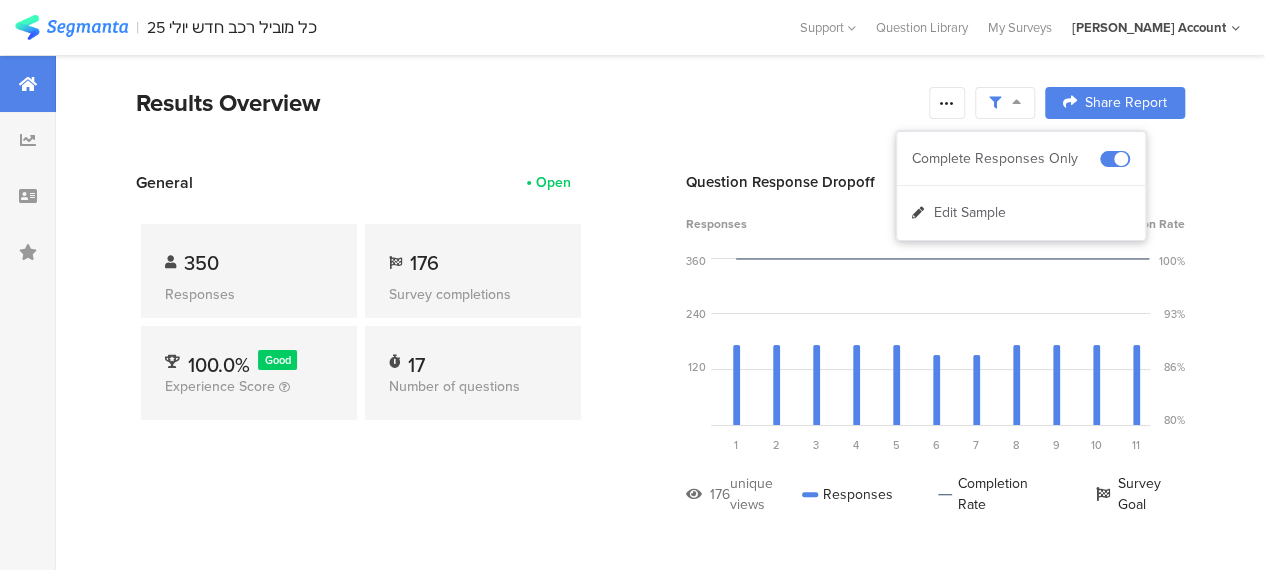 click on "General     Open     350   Responses     176   Survey completions     100.0%   Good   Experience Score
17
Number of questions" at bounding box center [361, 358] 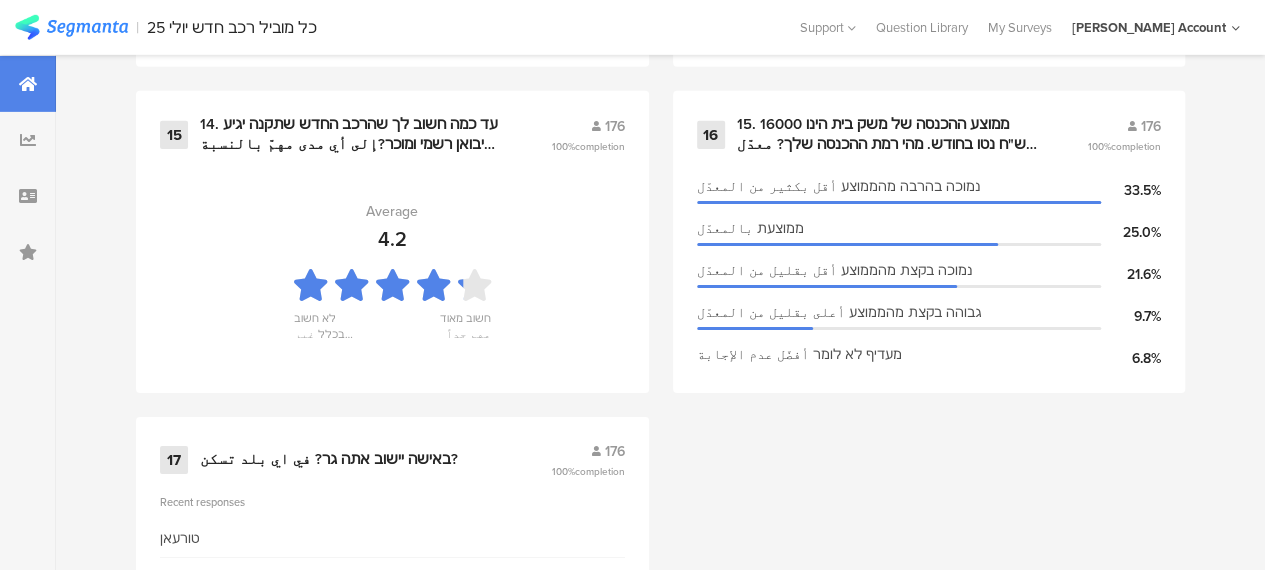 scroll, scrollTop: 3137, scrollLeft: 0, axis: vertical 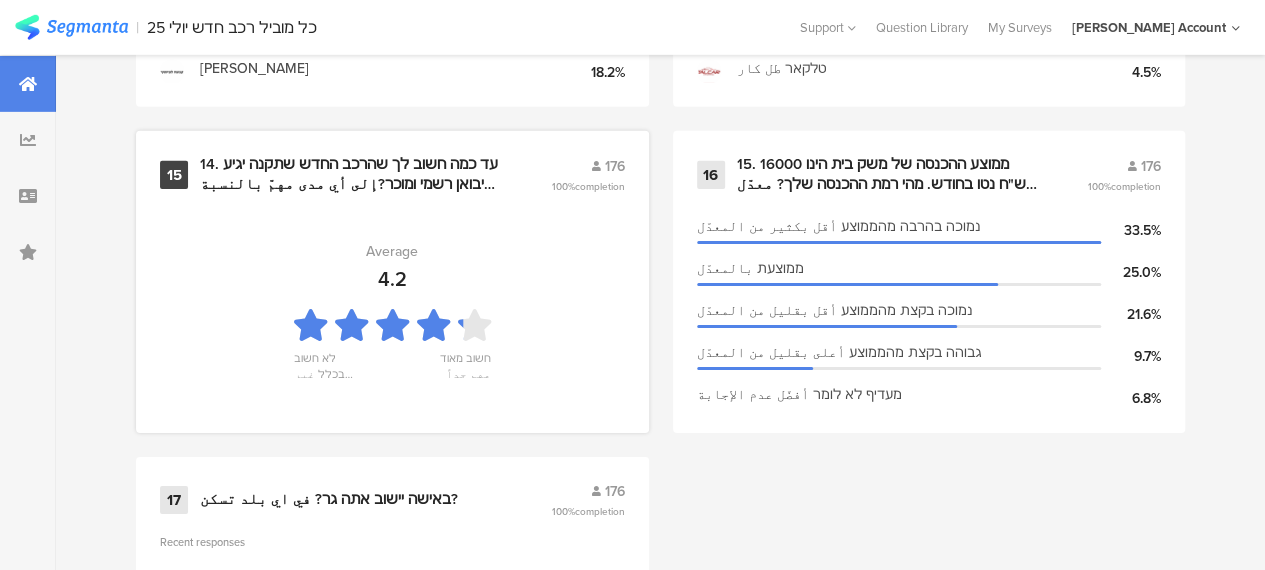 click on "14.	עד כמה חשוב לך שהרכב החדש שתקנה יגיע מיבואן רשמי ומוכר?إلى أي مدى مهمّ بالنسبة لك أن تشتري سيارتك الجديدة من مستورد رسمي ومعروف؟" at bounding box center [351, 174] 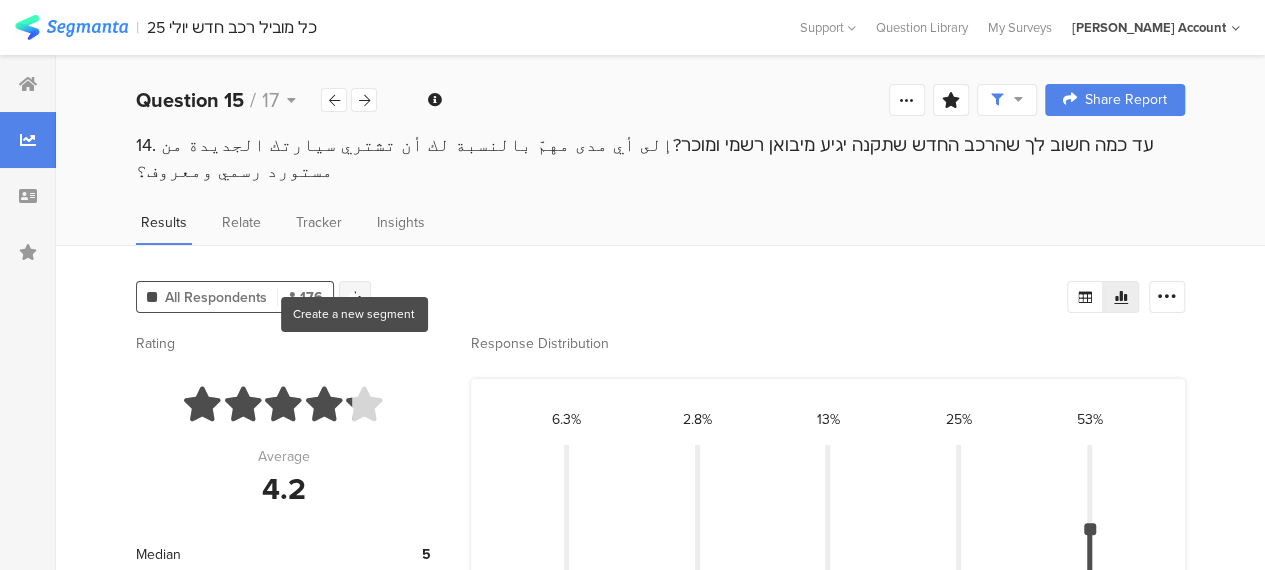 click at bounding box center [355, 297] 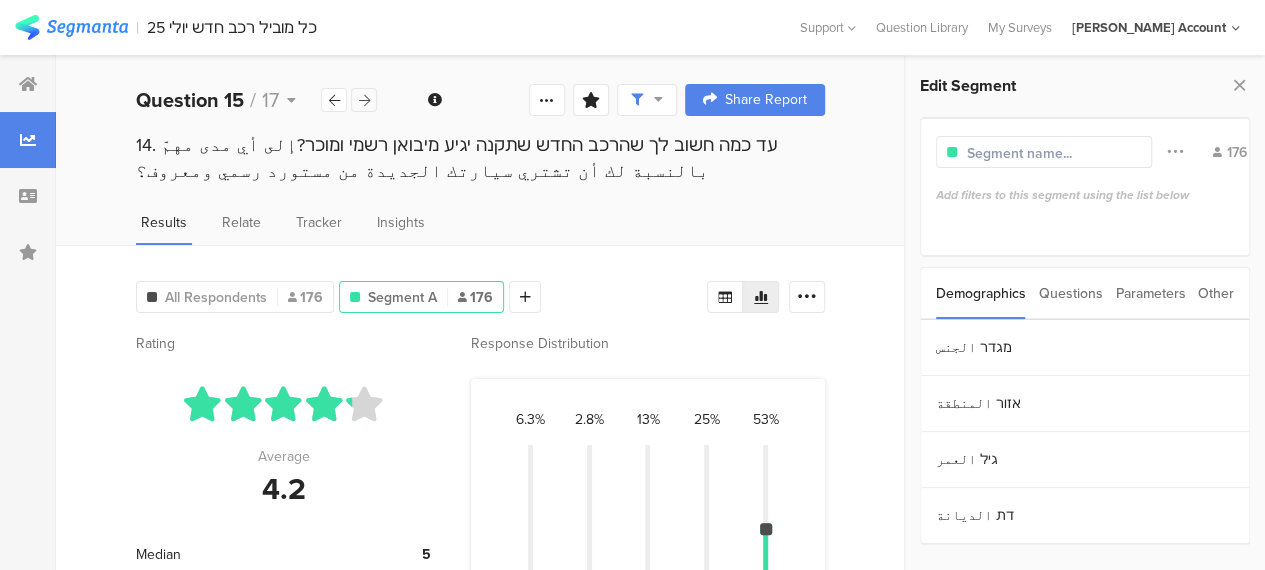 click at bounding box center (364, 100) 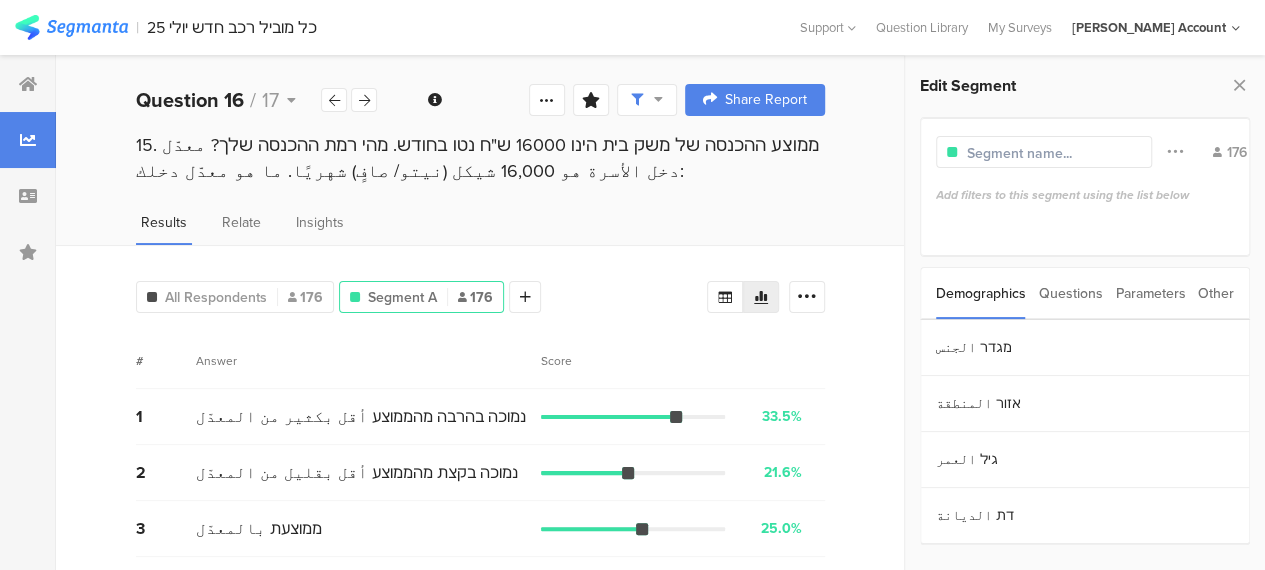 click on "Parameters" at bounding box center (1150, 293) 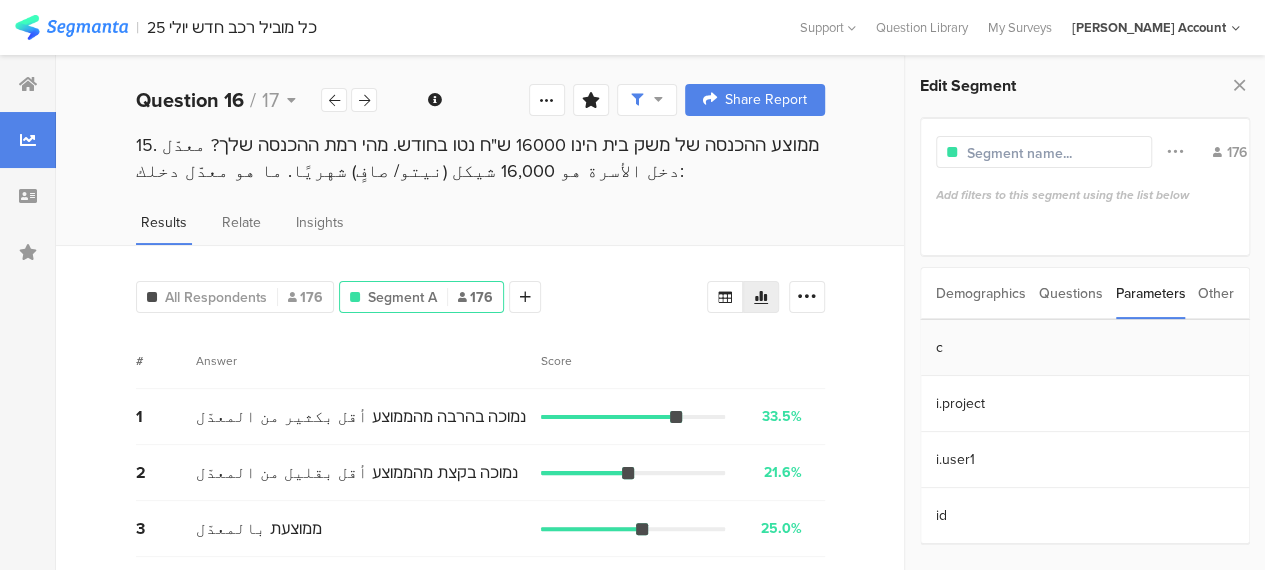click on "c" at bounding box center [1085, 348] 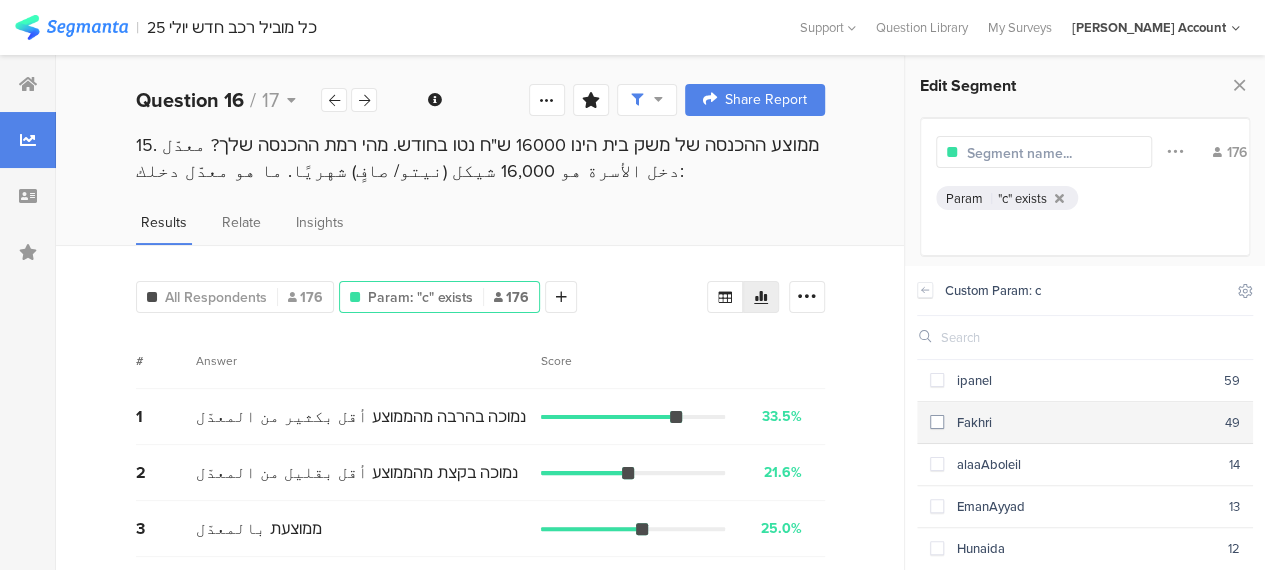 click on "Fakhri" at bounding box center (1084, 422) 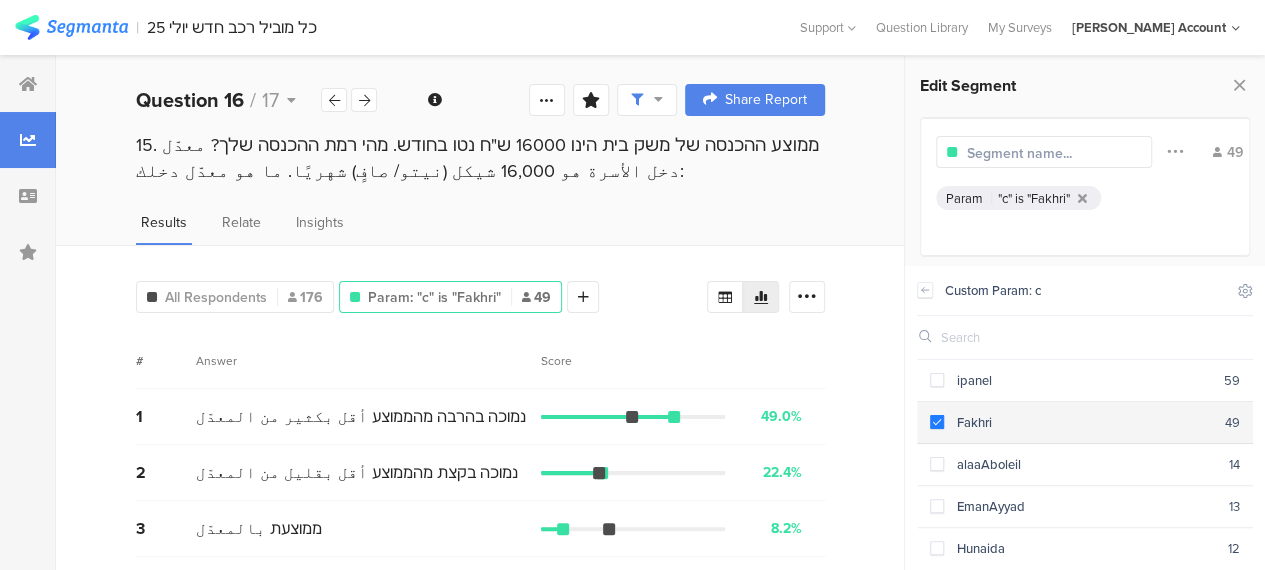 click on "Fakhri" at bounding box center (1084, 422) 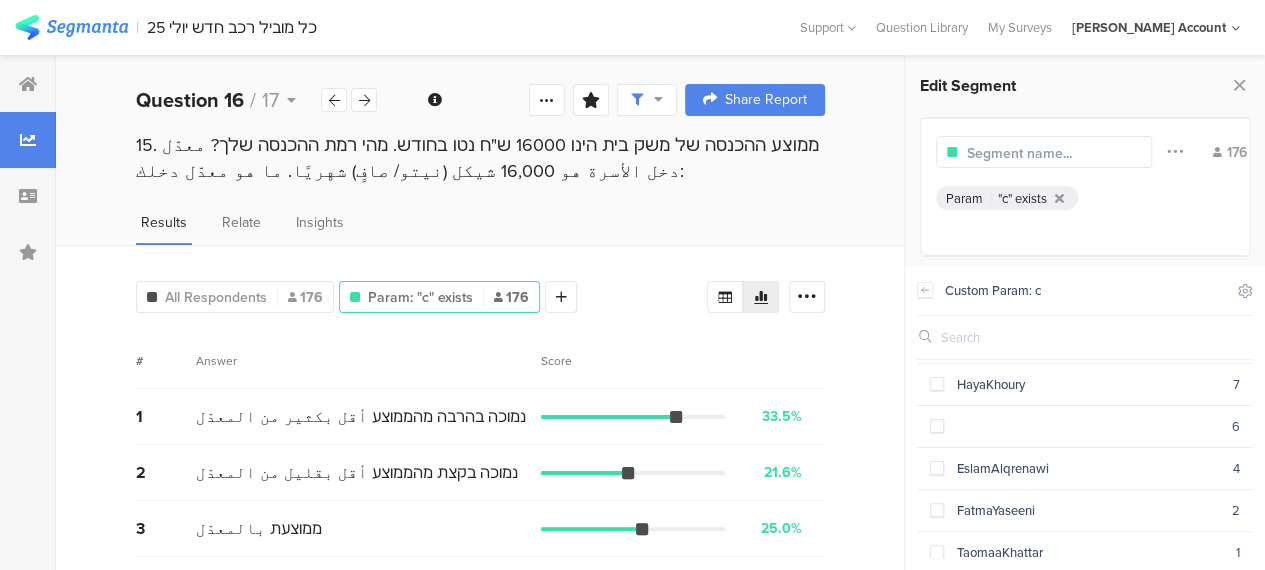 scroll, scrollTop: 248, scrollLeft: 0, axis: vertical 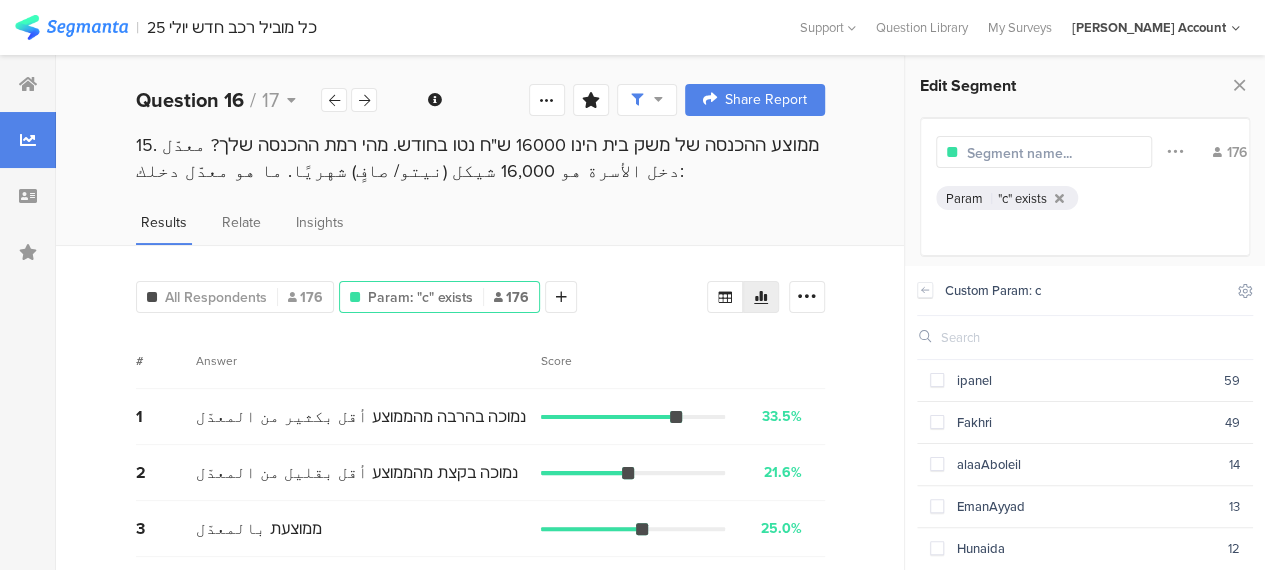 click on "All Respondents       176
Param: "c" exists       176
Add Segment             Segment markers       Confidence interval       Vote count             #   Answer   Score   1     נמוכה בהרבה מהממוצע أقل بكثير من المعدّل             33.5%   59 votes 2     נמוכה בקצת מהממוצע أقل بقليل  من المعدّل             21.6%   38 votes 3     ממוצעת بالمعدّل             25.0%   44 votes 4     גבוהה בקצת מהממוצע أعلى بقليل من المعدّل             9.7%   17 votes 5     גבוהה בהרבה מהממוצע أعلى بكثير من المعدّل             3.4%   6 votes 6     מעדיף לא לומר أفضّل عدم الإجابة             6.8%   12 votes" at bounding box center (480, 493) 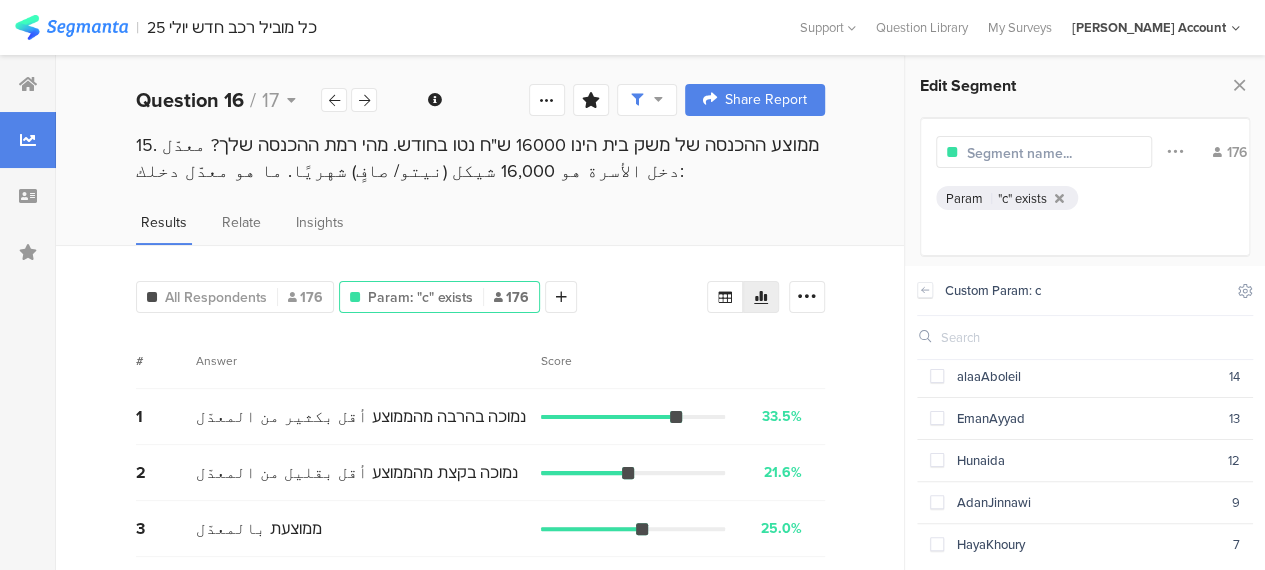 scroll, scrollTop: 0, scrollLeft: 0, axis: both 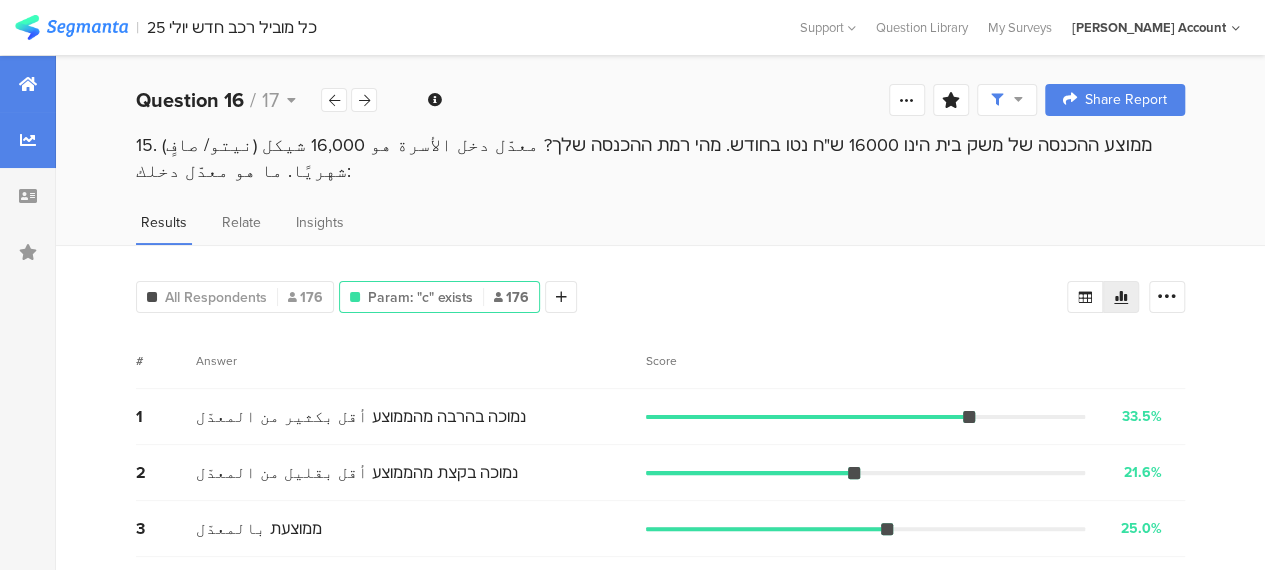 click at bounding box center (28, 84) 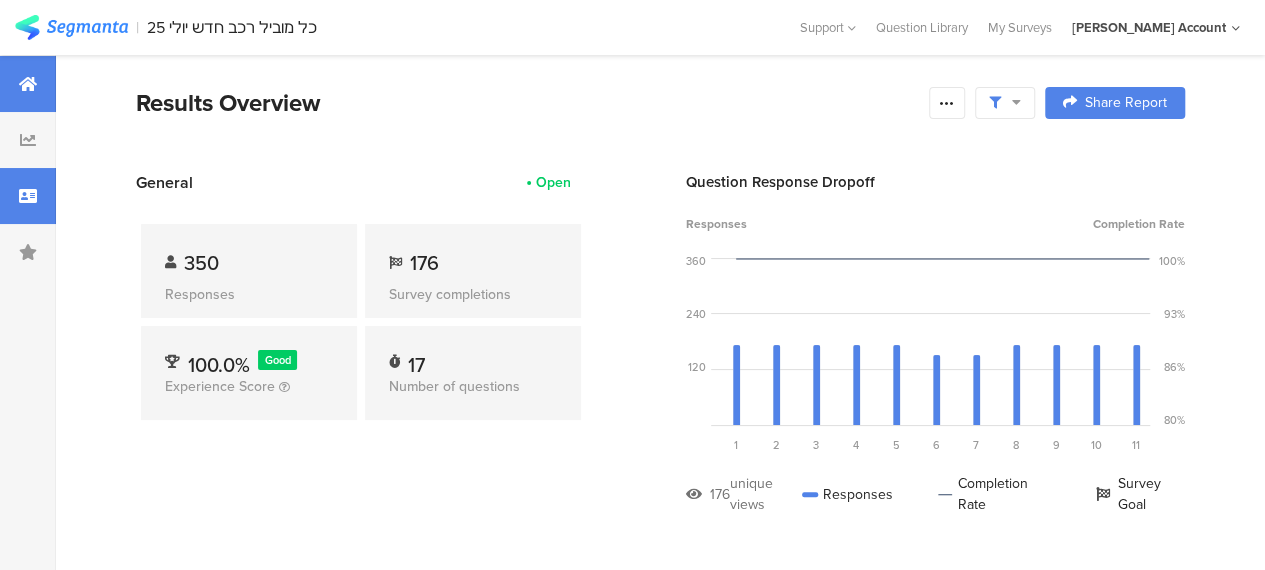 click at bounding box center [28, 196] 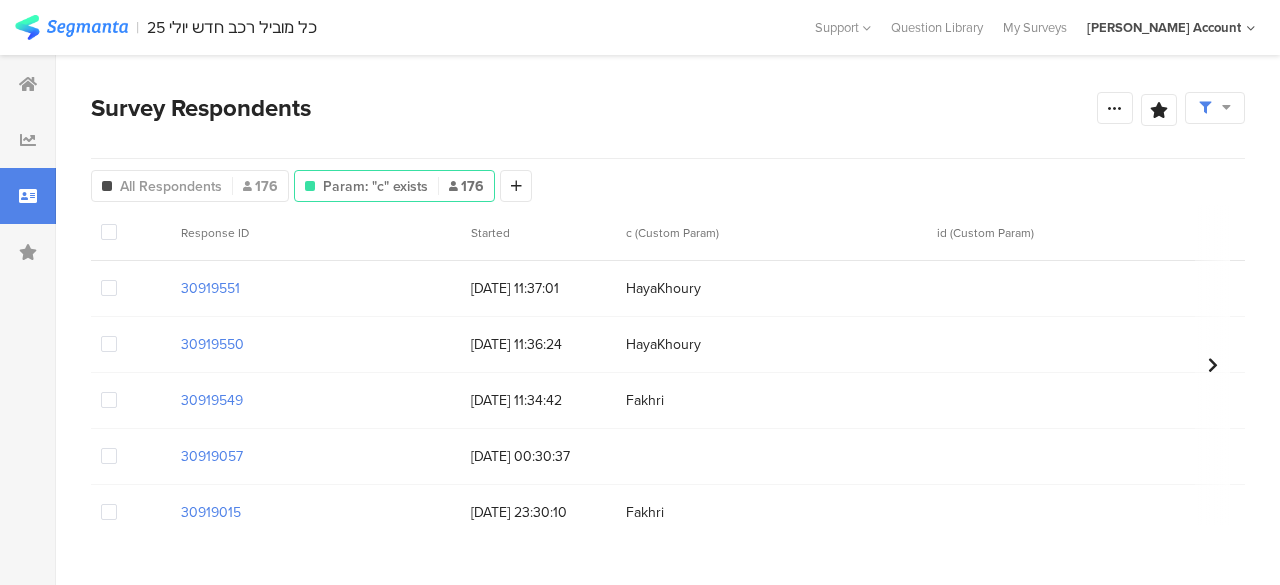 click on "30919015
18/07/2025 23:30:10 Fakhri
גבר رجل
משולש المثلث
45-54
מוסלמי مسلم\ة
כן, קניתי רכב חדש نعم، اشتريت سيارة جديدة
יונדאי يونداي
רכב חדש  سيارة جديدة
מהיבואן הרשמי من المستورد الرسمي
לא, רכשתי מהם בעבר لا، سبق وأن اشتريت منهم في الماضي
אמינות مصداقيّة وأمانة
באולם תצוגה של היבואן הרשמי في صالة عرض المستورد الرسمي
אצל היבואן הרשמי من عند المستورد الرسمي
רק באולמות יבואנים רשמיים صالات العرض للمستورد الرسمي فقط
כן – לקחתי מימון דרך גוף אחר (בנק, חברת אשראי) نعم - – أخذت تمويلًا من جهة أخرى (بنك، شركة ائتمان)
לא لا
4
בסמ״ה" at bounding box center (4084, 513) 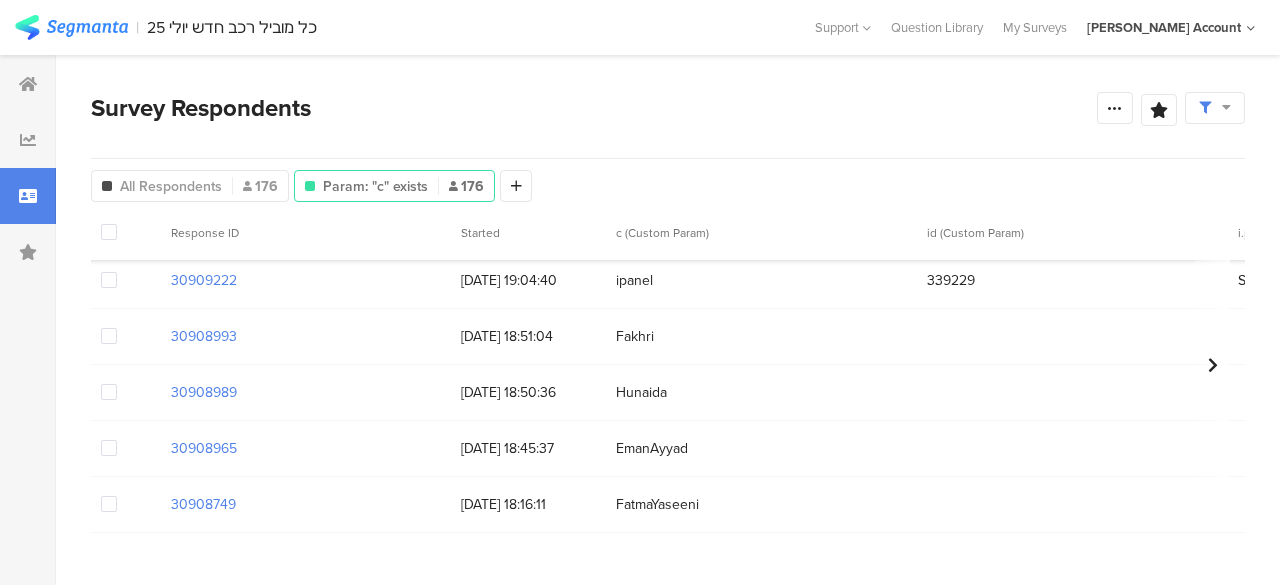 scroll, scrollTop: 4880, scrollLeft: 11, axis: both 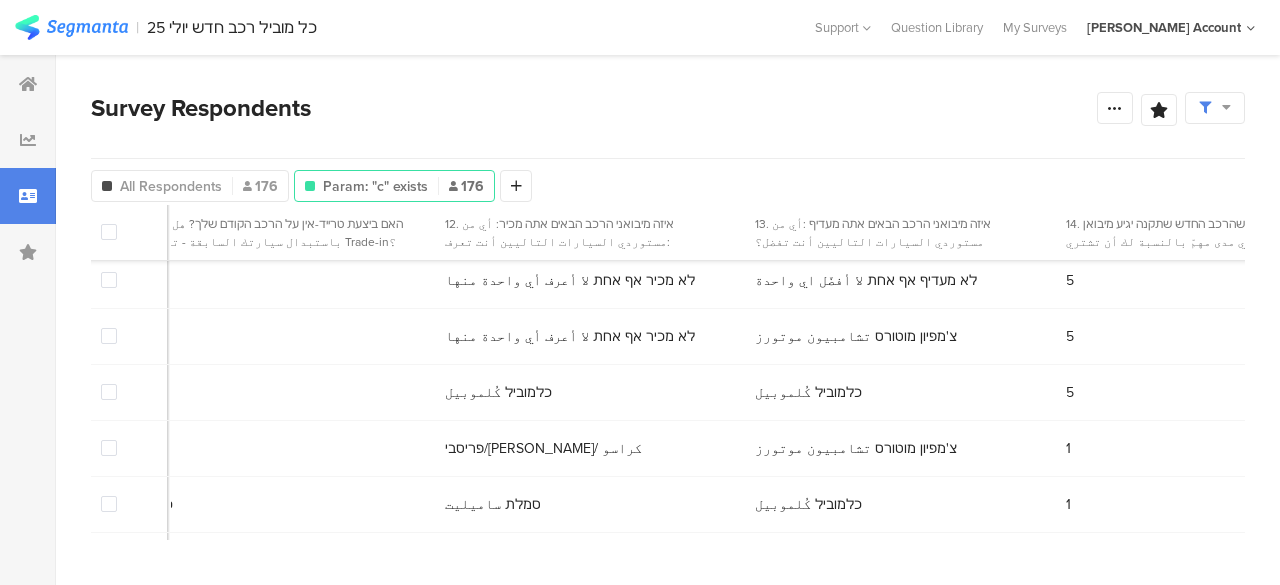 click on "30908965
16/07/2025 18:45:37 EmanAyyad
אישה إمرأة
גליל الجليل
35-44
מוסלמי مسلم\ة
כן, קניתי רכב חדש نعم، اشتريت سيارة جديدة
מאזדה مازدا
רכב יד ראשונה עם 0 ק"מ سيارة يد أولى 0 كيلو متر
לא יודע لا أعرف
בסוכנות פרטית\מגרש في وكالة خاصّة/معرض سيارات خاص
בסוכנות פרטית / מגרש من وكالة خاصّة/معرض سيارات خاص
רק בסוכניות פרטיות/מגרשים الوكالات الخاصة/ معارض السيارات الخاصة فقط
כן – לקחתי מימון דרך גוף אחר (בנק, חברת אשראי) نعم - – أخذت تمويلًا من جهة أخرى (بنك، شركة ائتمان)
לא لا
פריסבי/קרסו فريسبي/ كراسو
צ'מפיון מוטורס تشامبيون موتورز
1
ناصرة" at bounding box center [-2005, 449] 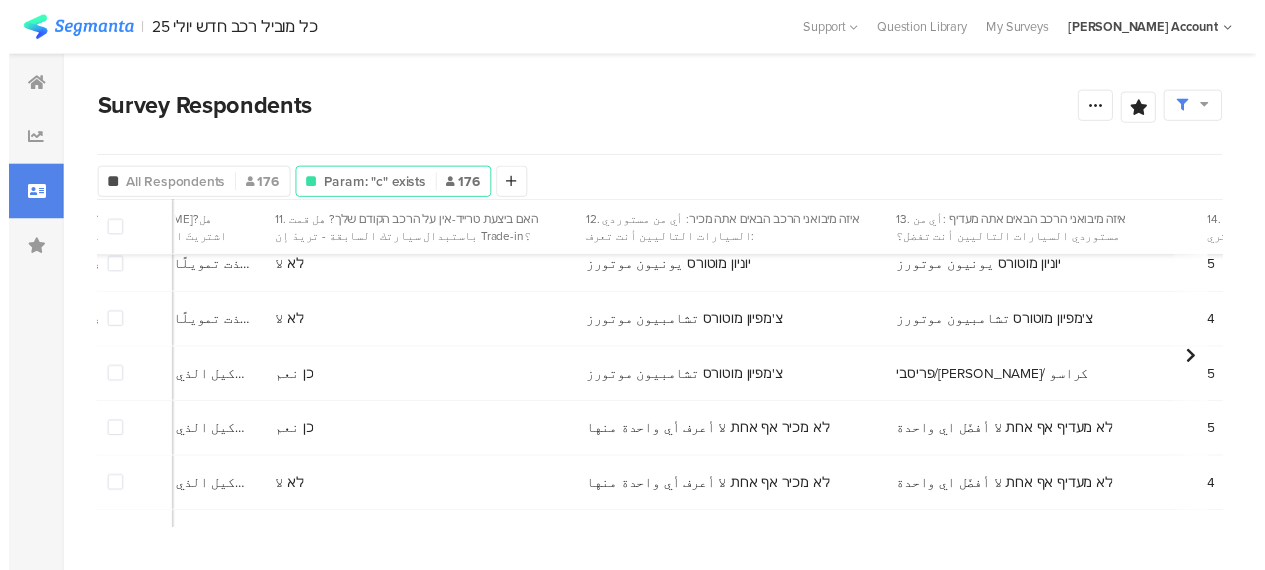scroll, scrollTop: 0, scrollLeft: 6089, axis: horizontal 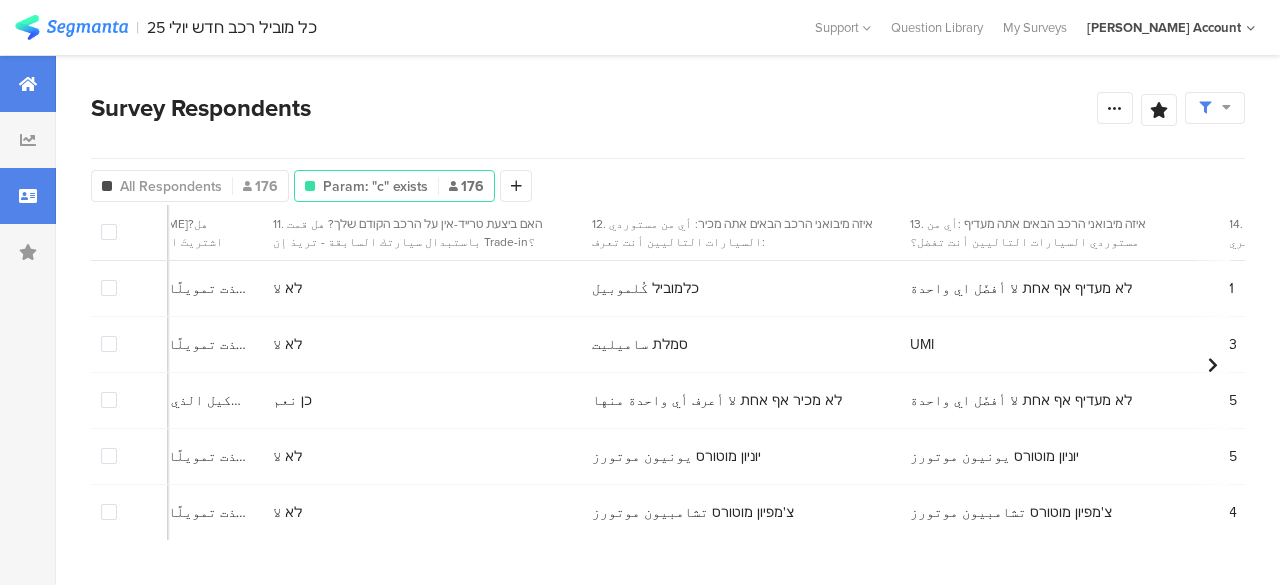 click at bounding box center [28, 84] 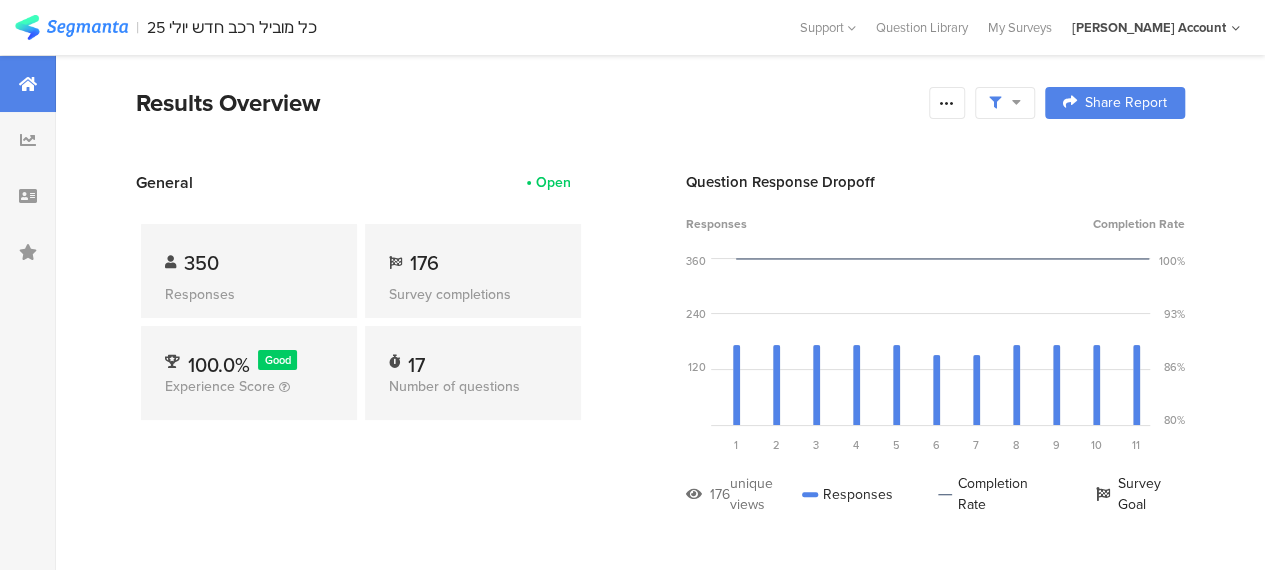 click on "General     Open     350   Responses     176   Survey completions     100.0%   Good   Experience Score
17
Number of questions" at bounding box center (361, 358) 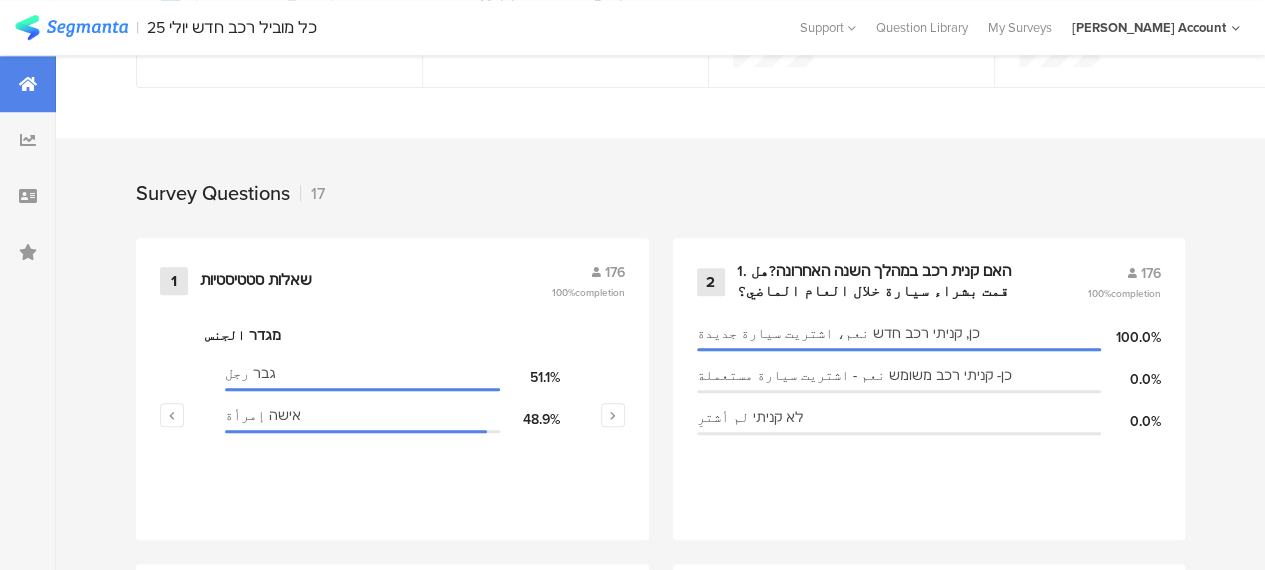 scroll, scrollTop: 760, scrollLeft: 0, axis: vertical 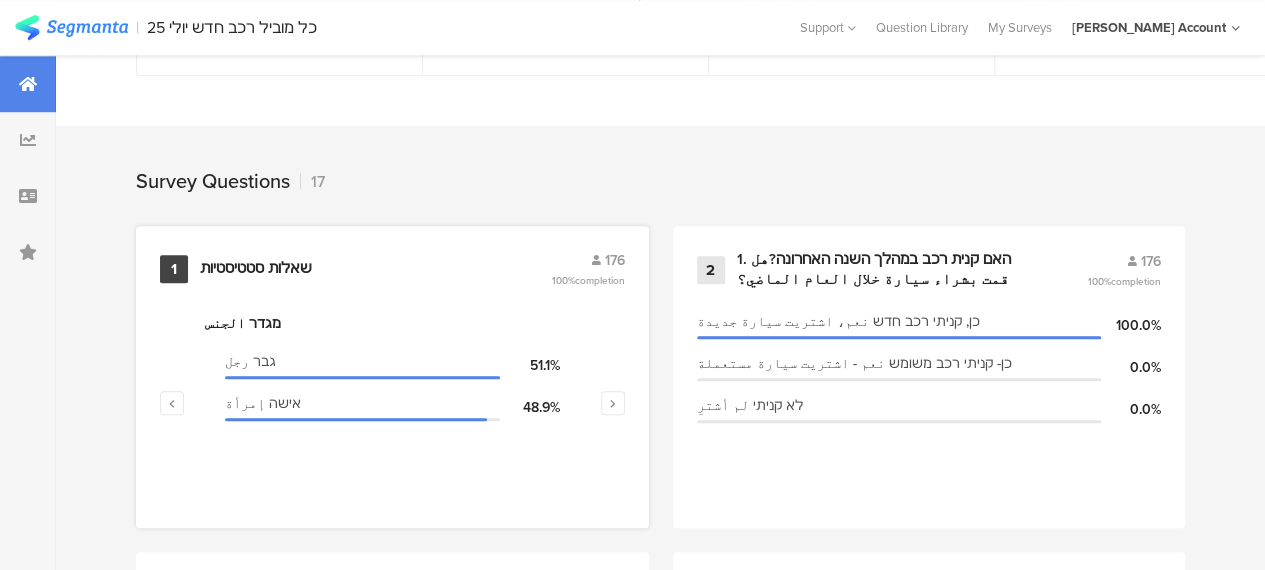 click on "מגדר الجنس" at bounding box center (392, 323) 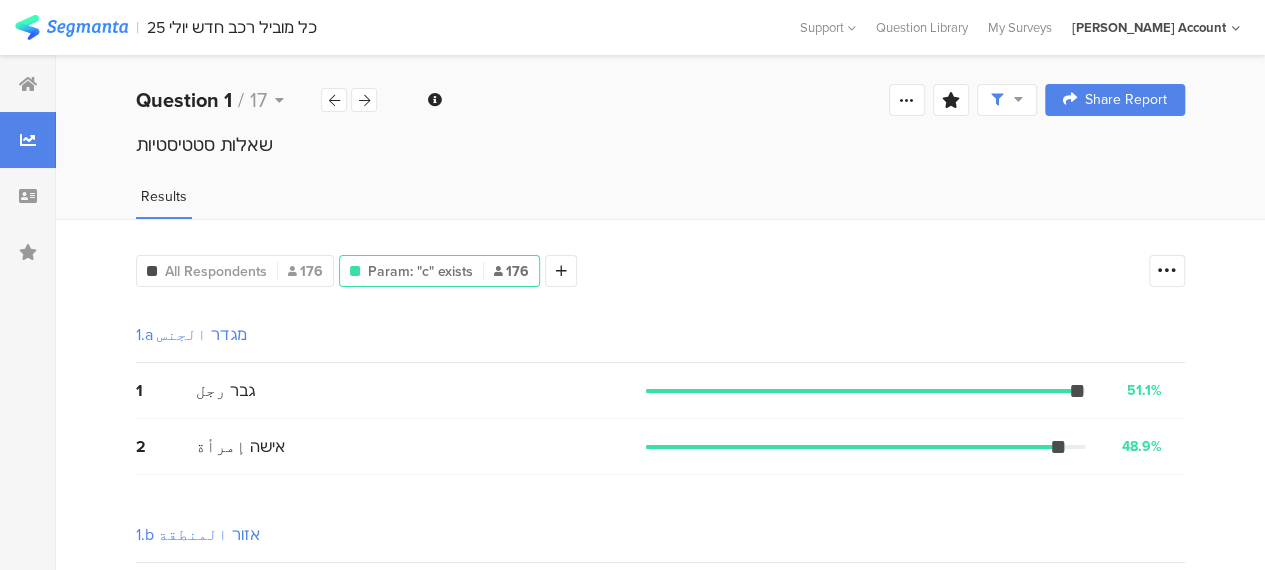 click on "גבר رجل" at bounding box center (421, 390) 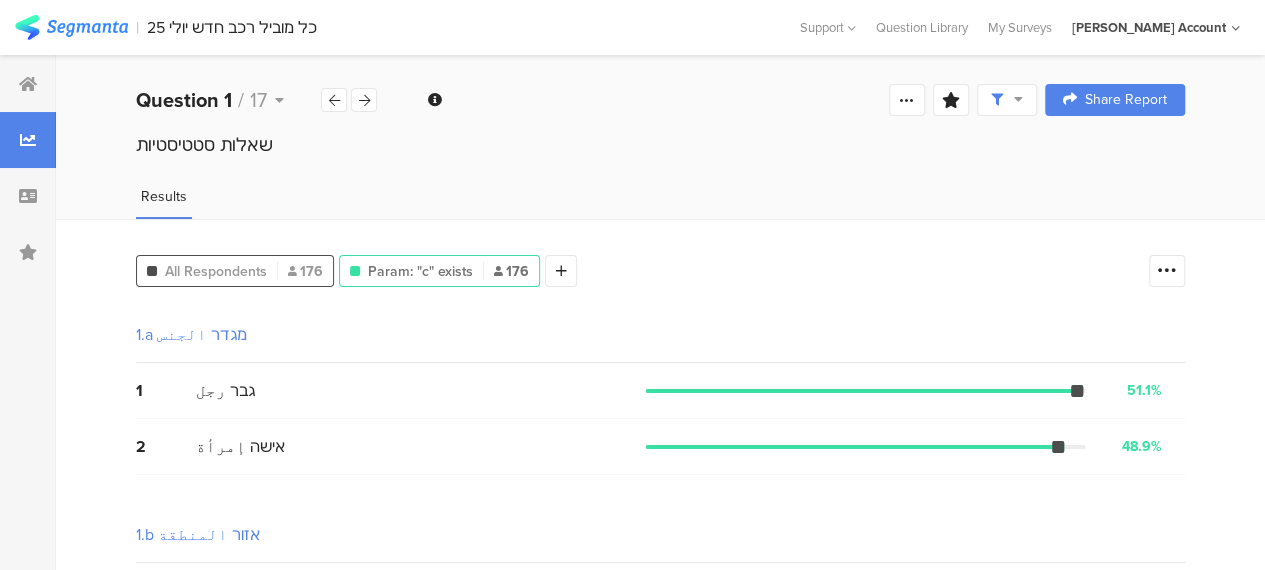 click on "All Respondents" at bounding box center (216, 271) 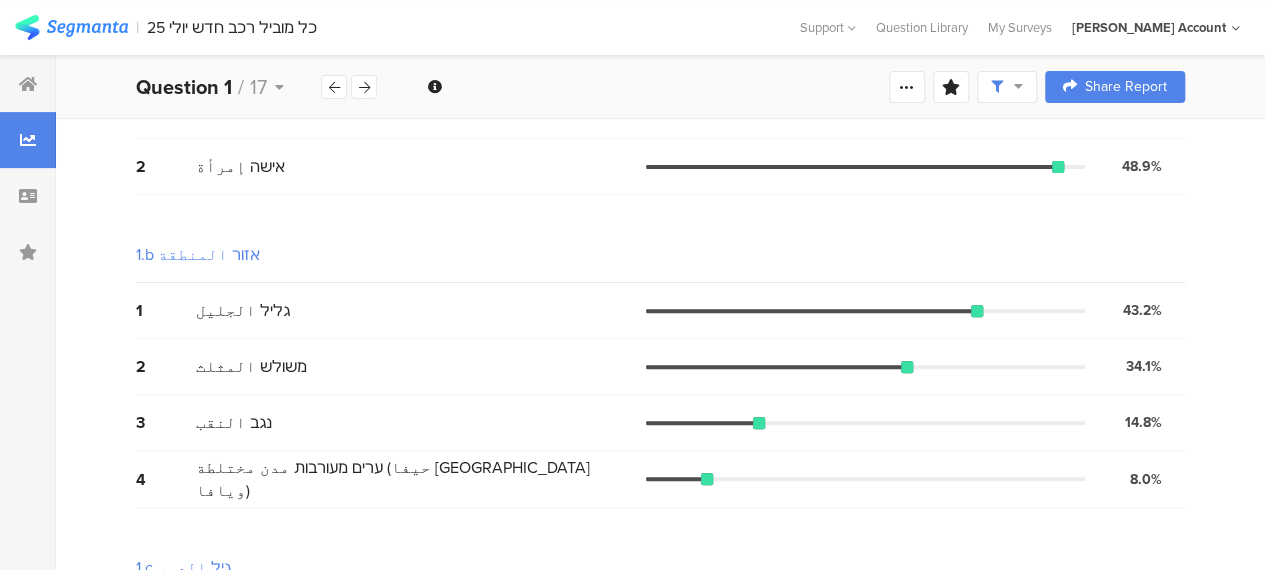 scroll, scrollTop: 320, scrollLeft: 0, axis: vertical 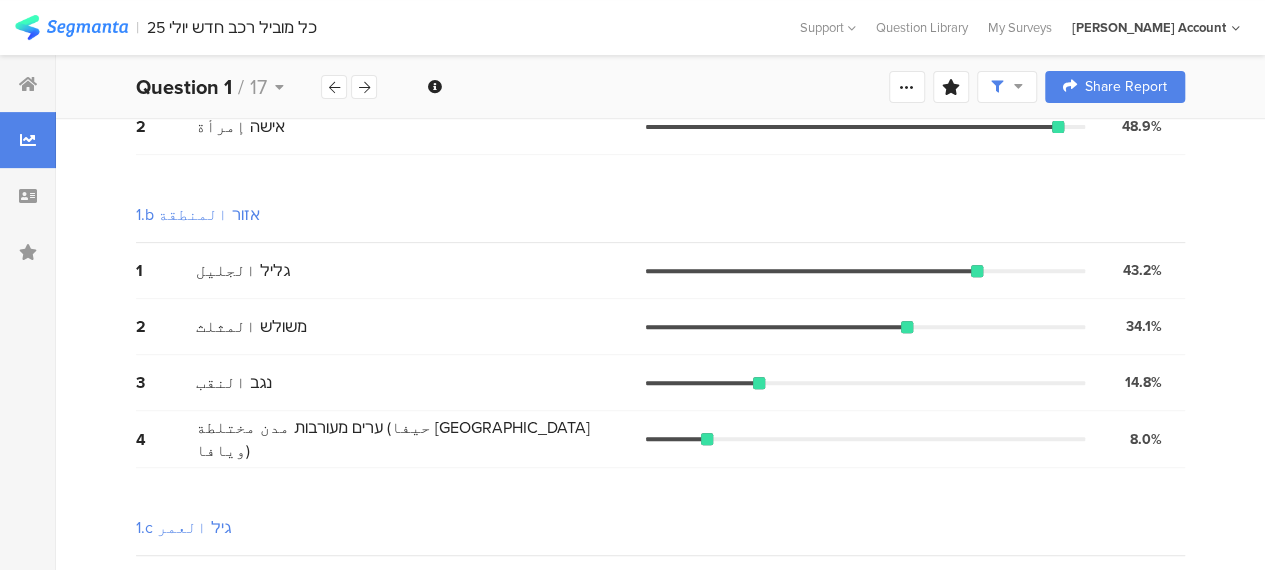 click on "All Respondents       176
Param     "c" exists                 Param: "c" exists       176
Add Segment           Segment markers       Vote count           1.a מגדר الجنس
1     גבר رجل             51.1%   90 votes 2     אישה إمرأة             48.9%   86 votes 1.b אזור المنطقة
1     גליל الجليل             43.2%   76 votes 2     משולש المثلث             34.1%   60 votes 3     נגב النقب             14.8%   26 votes 4     ערים מעורבות مدن مختلطة (حيفا عكا اللد الرملة ويافا)             8.0%   14 votes 1.c גיל العمر
1     18-24             19.9%   35 votes 2     25-34             21.6%   38 votes 3     35-44             26.7%   47 votes 4     45-54             19.9%   35 votes 5     55-64             8.5%   15 votes 6     65+             3.4%   6 votes 1.d דת الديانة
1     מוסלמי مسلم\ة" at bounding box center (660, 559) 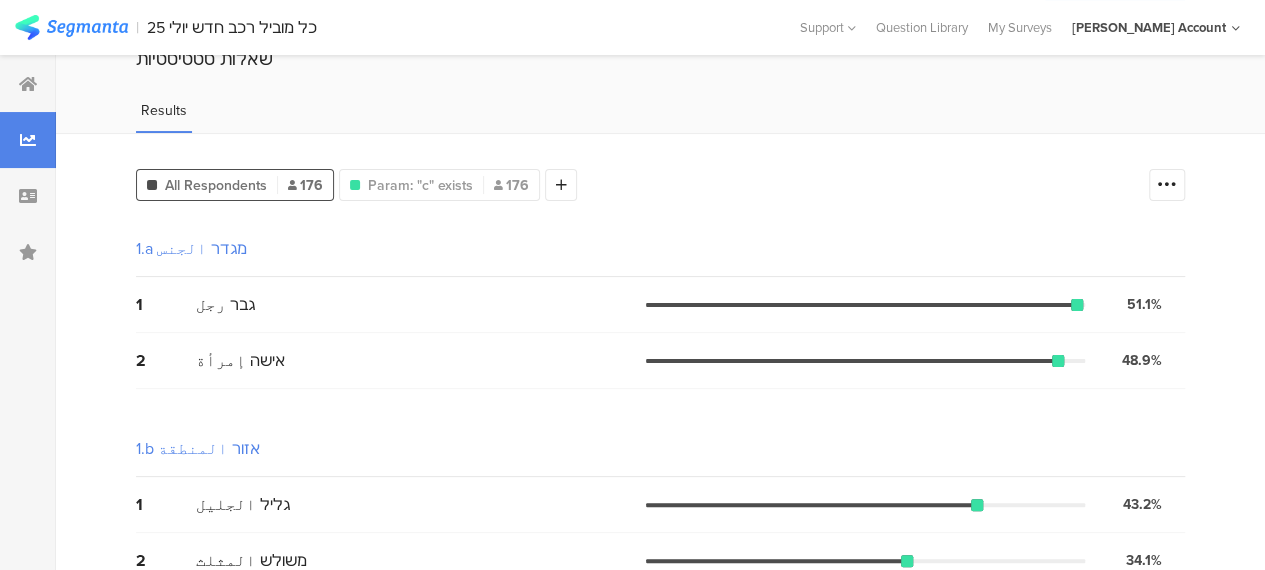 scroll, scrollTop: 0, scrollLeft: 0, axis: both 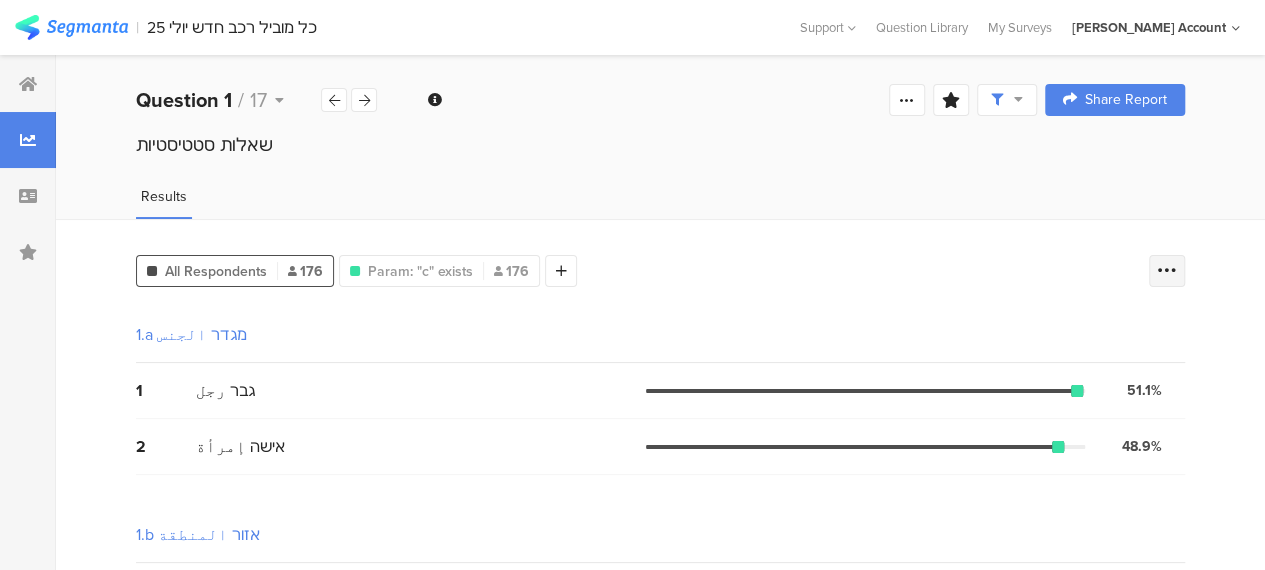 click at bounding box center [1167, 271] 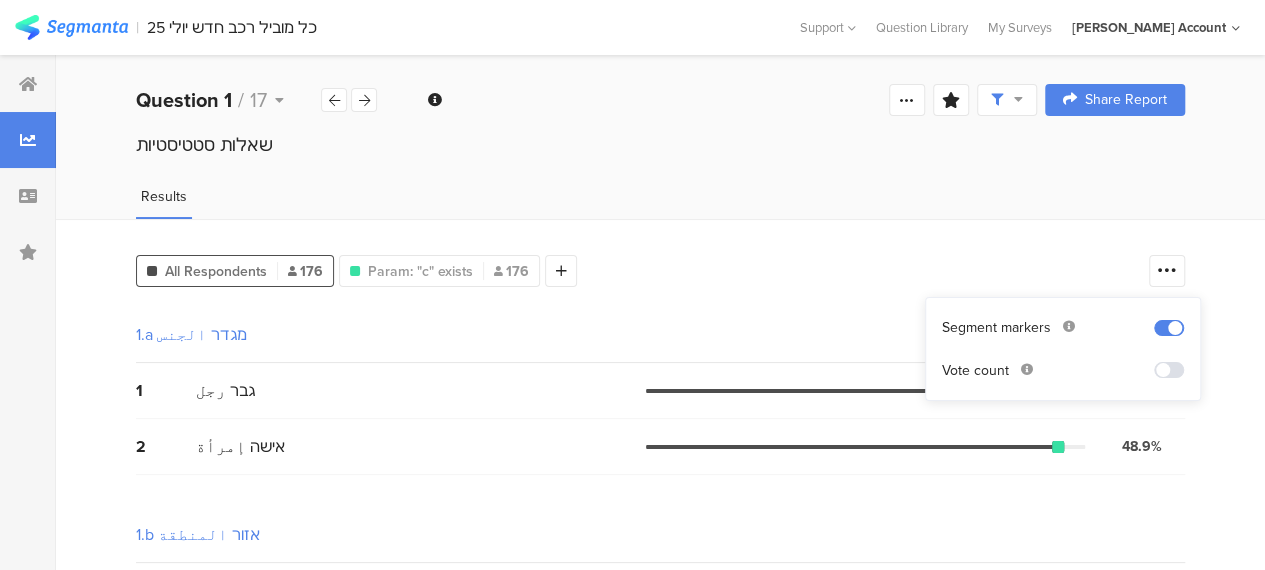 click at bounding box center (1169, 370) 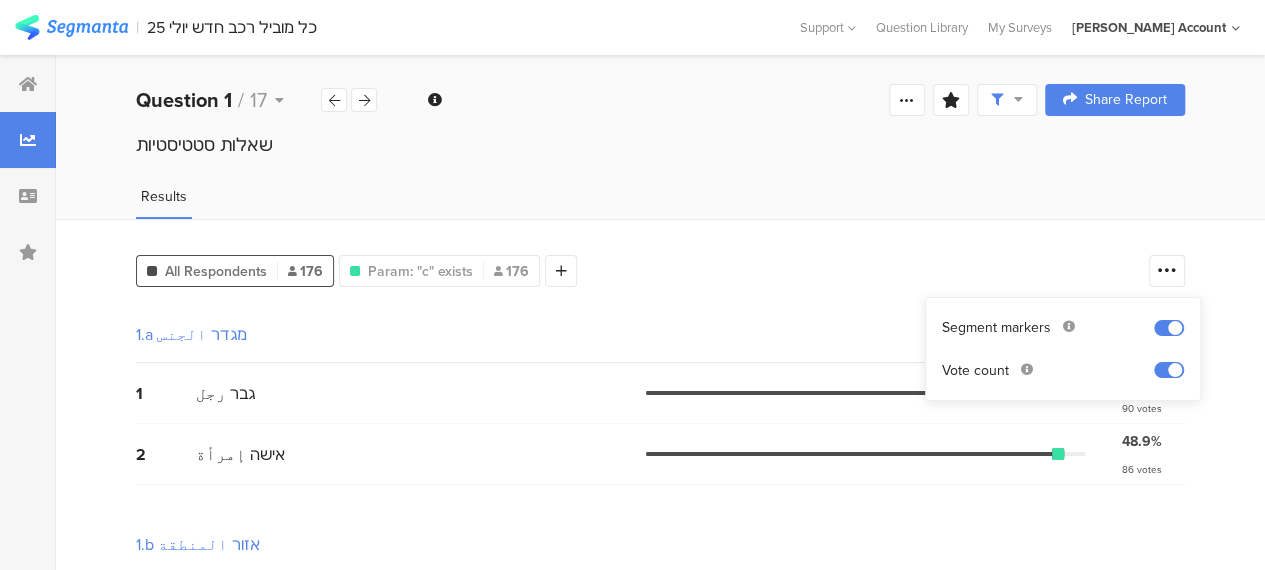 click on "All Respondents       176
Param     "c" exists                 Param: "c" exists       176
Add Segment             1.a מגדר الجنس
1     גבר رجل             51.1%   90 votes 2     אישה إمرأة             48.9%   86 votes 1.b אזור المنطقة
1     גליל الجليل             43.2%   76 votes 2     משולש المثلث             34.1%   60 votes 3     נגב النقب             14.8%   26 votes 4     ערים מעורבות مدن مختلطة (حيفا عكا اللد الرملة ويافا)             8.0%   14 votes 1.c גיל العمر
1     18-24             19.9%   35 votes 2     25-34             21.6%   38 votes 3     35-44             26.7%   47 votes 4     45-54             19.9%   35 votes 5     55-64             8.5%   15 votes 6     65+             3.4%   6 votes 1.d דת الديانة
1     מוסלמי مسلم\ة             85.8%   151 votes 2" at bounding box center (660, 918) 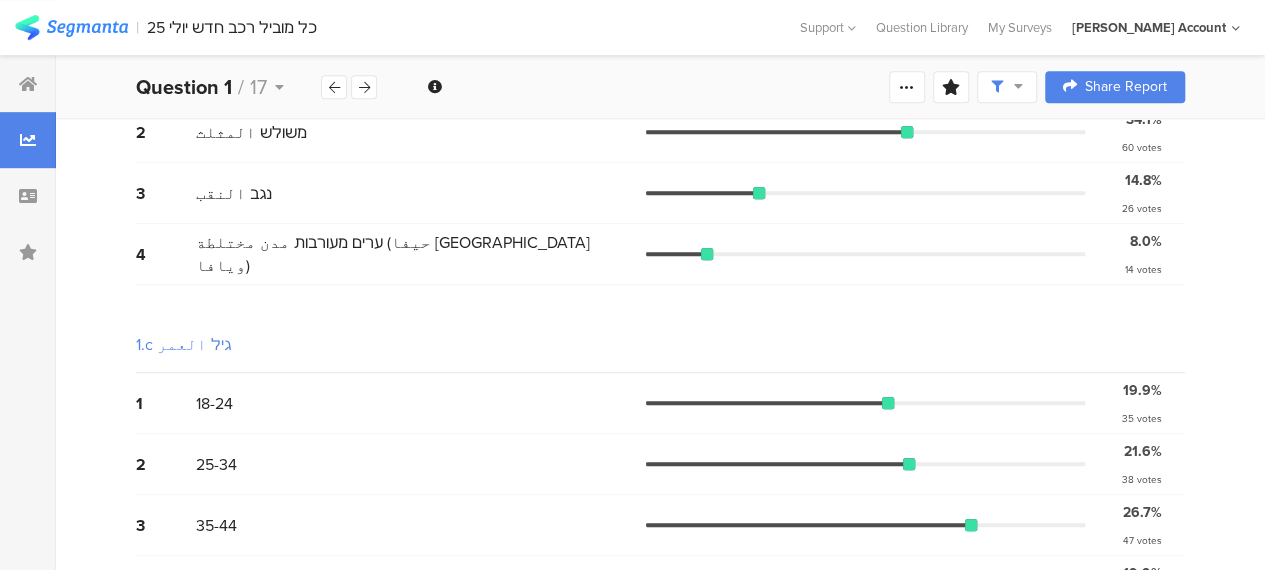 scroll, scrollTop: 520, scrollLeft: 0, axis: vertical 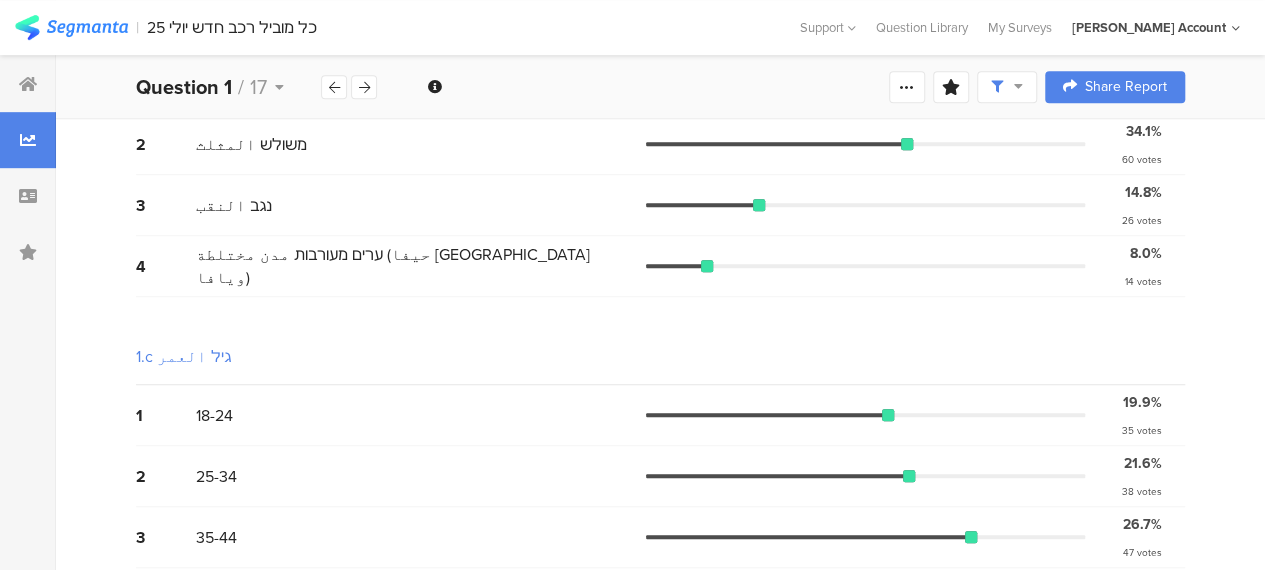click on "1.c גיל العمر" at bounding box center [660, 357] 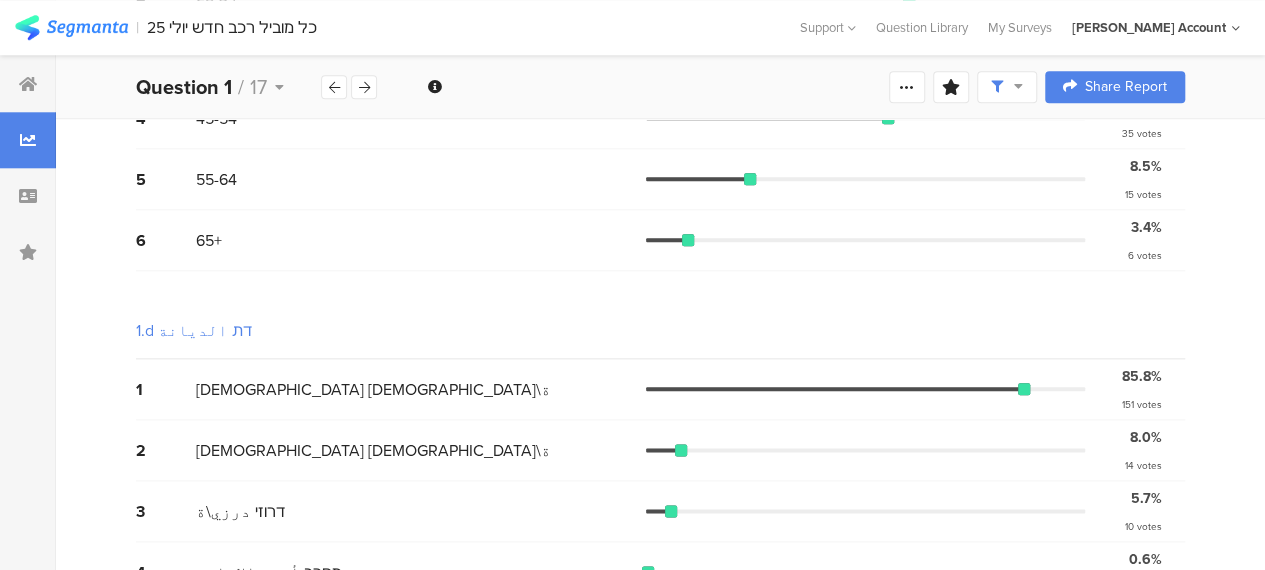 scroll, scrollTop: 1019, scrollLeft: 0, axis: vertical 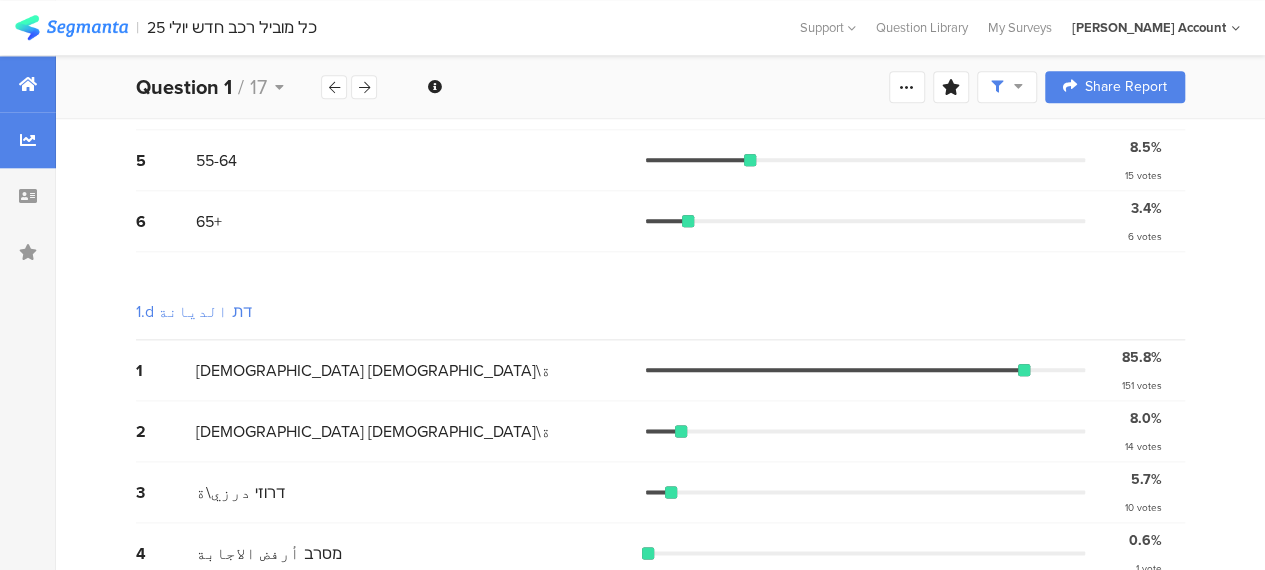 click at bounding box center (28, 84) 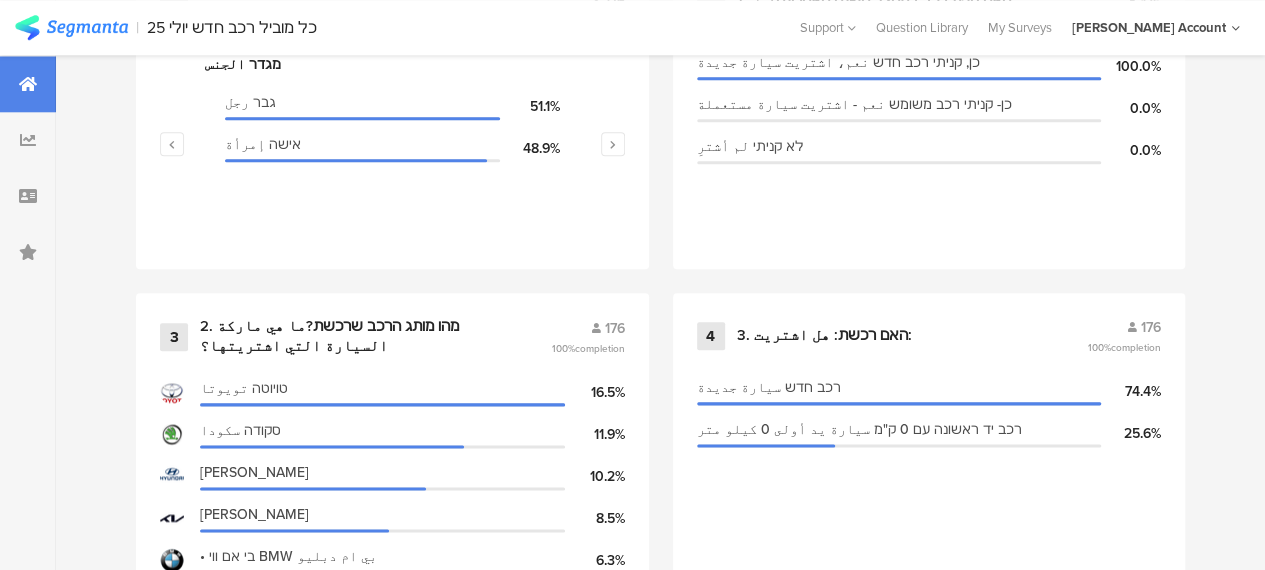 scroll, scrollTop: 0, scrollLeft: 0, axis: both 